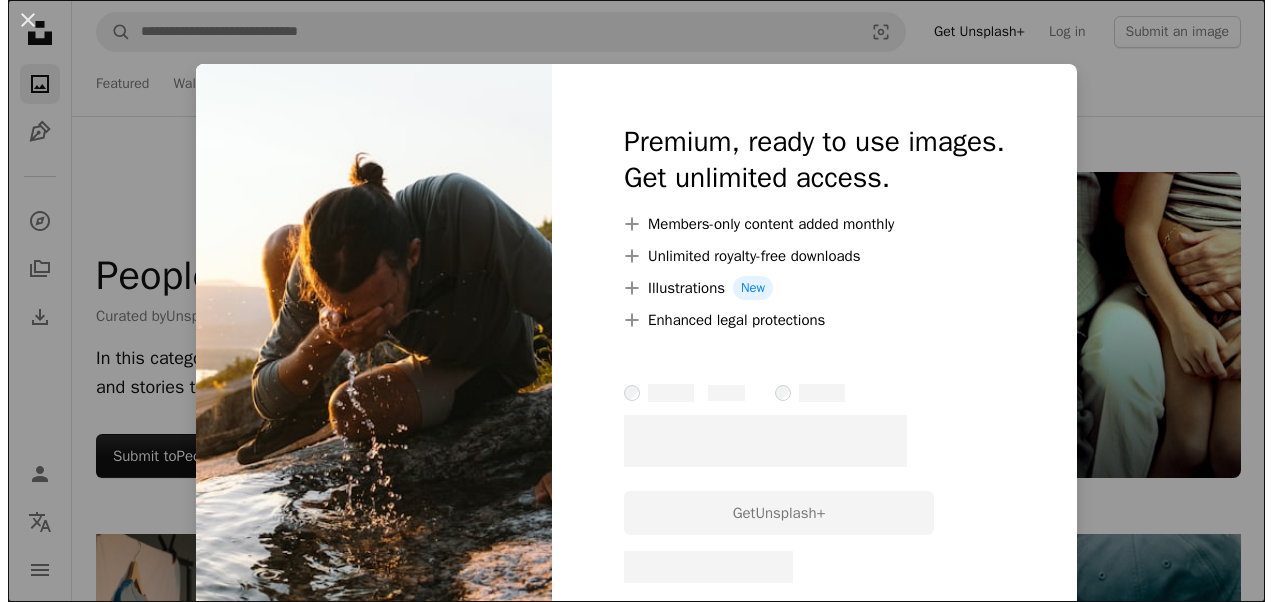 scroll, scrollTop: 921, scrollLeft: 0, axis: vertical 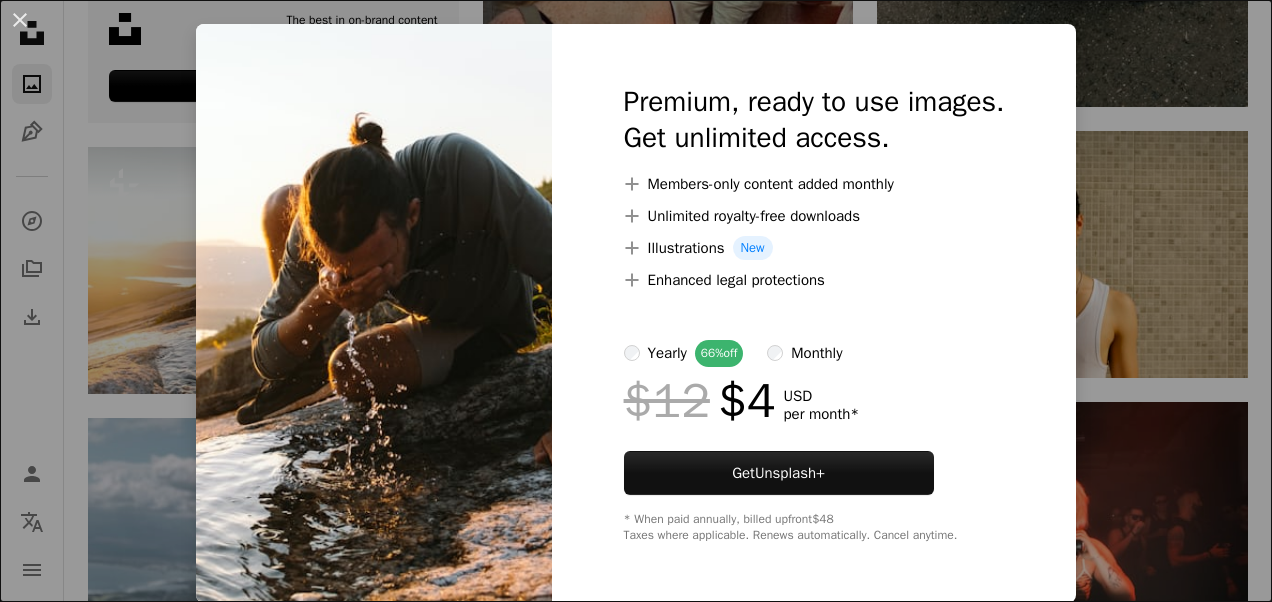 click on "An X shape Premium, ready to use images. Get unlimited access. A plus sign Members-only content added monthly A plus sign Unlimited royalty-free downloads A plus sign Illustrations  New A plus sign Enhanced legal protections yearly 66%  off monthly $12   $4 USD per month * Get  Unsplash+ * When paid annually, billed upfront  $48 Taxes where applicable. Renews automatically. Cancel anytime." at bounding box center [636, 301] 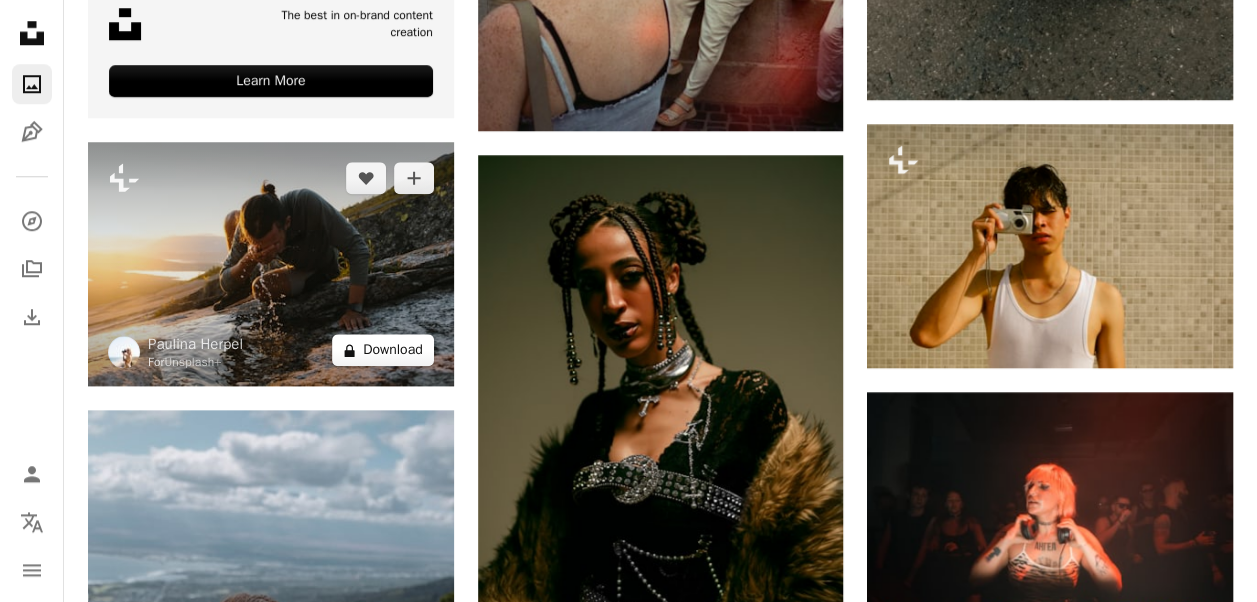 click on "A lock   Download" at bounding box center [383, 350] 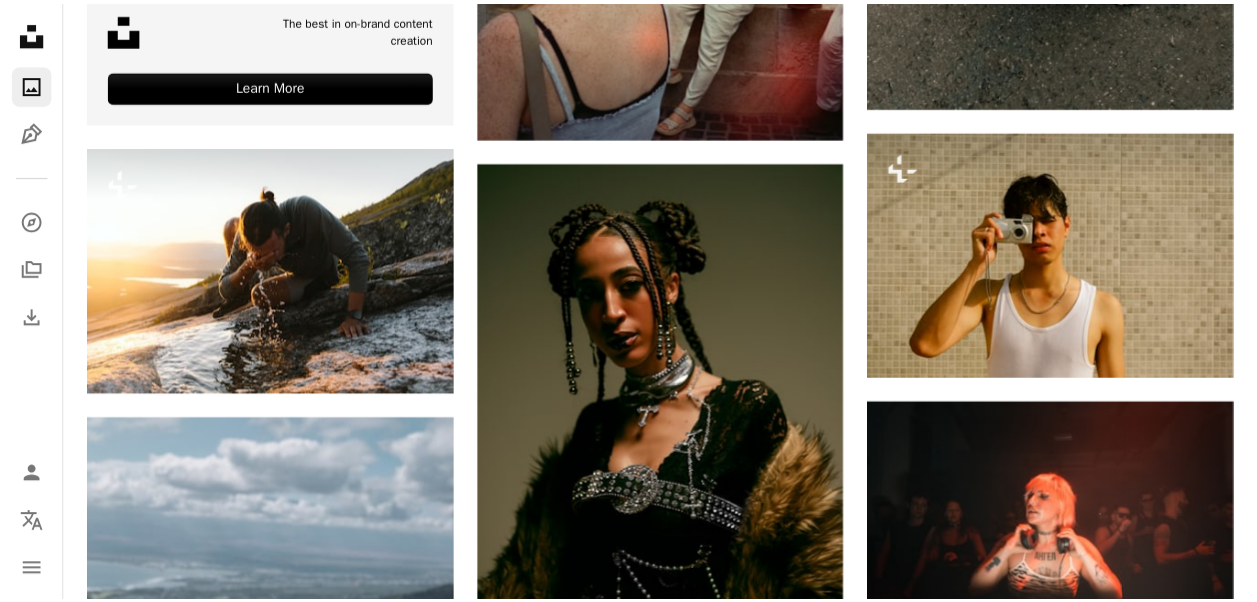 scroll, scrollTop: 40, scrollLeft: 0, axis: vertical 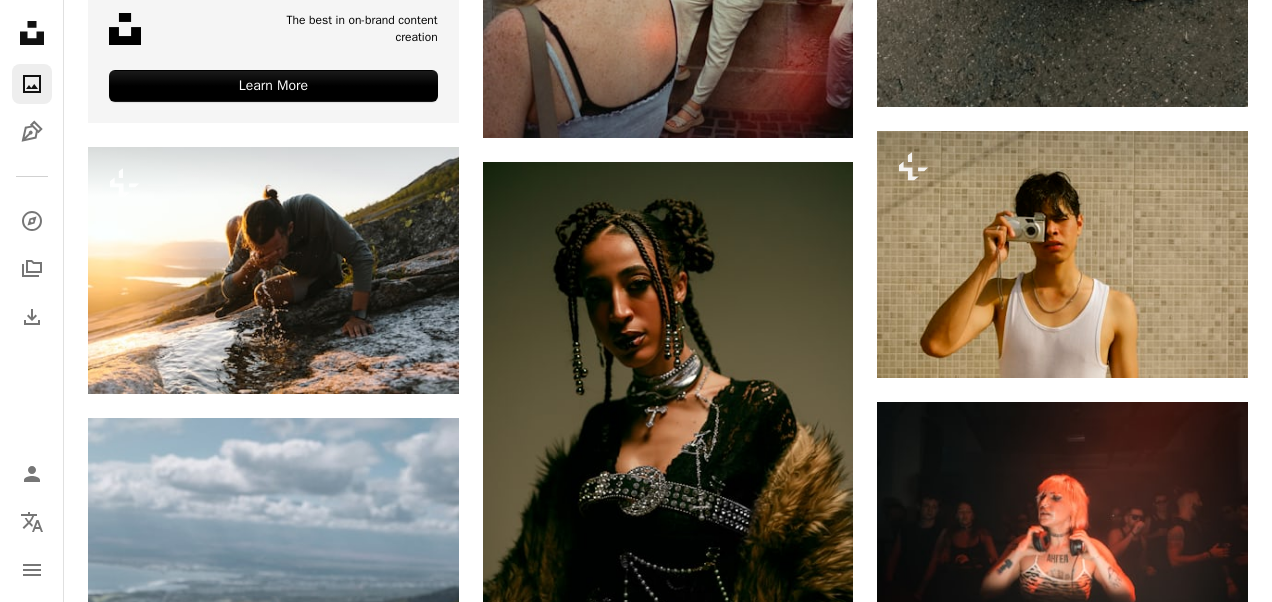 click on "An X shape Premium, ready to use images. Get unlimited access. A plus sign Members-only content added monthly A plus sign Unlimited royalty-free downloads A plus sign Illustrations  New A plus sign Enhanced legal protections yearly 66%  off monthly $12   $4 USD per month * Get  Unsplash+ * When paid annually, billed upfront  $48 Taxes where applicable. Renews automatically. Cancel anytime." at bounding box center (636, 3589) 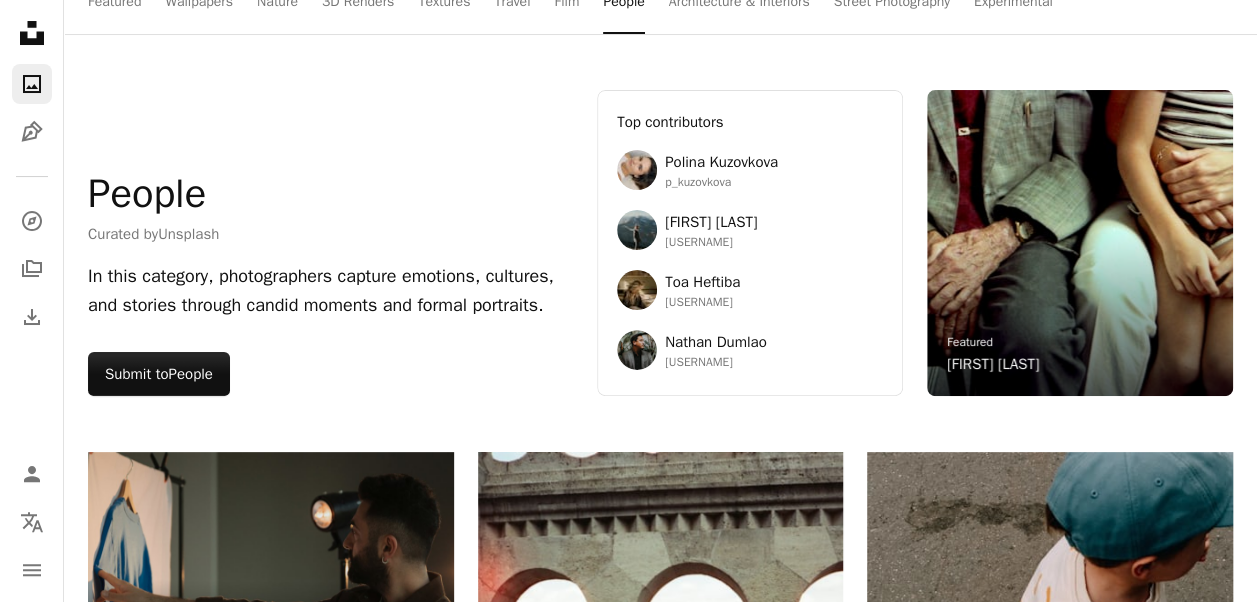scroll, scrollTop: 0, scrollLeft: 0, axis: both 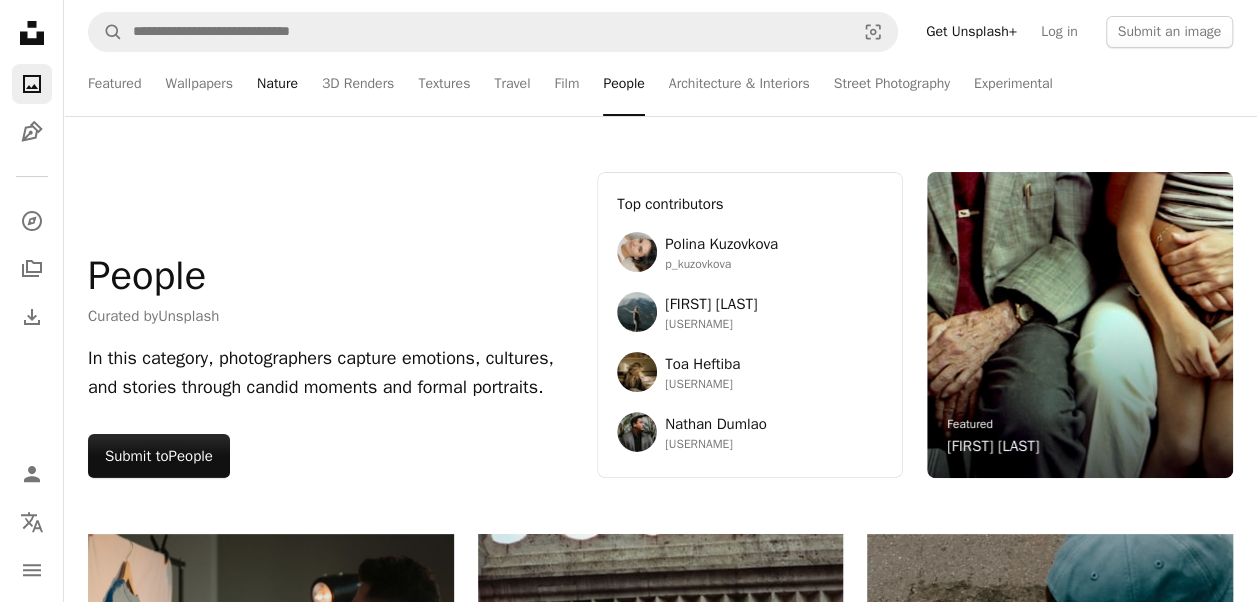 click on "Nature" at bounding box center (277, 84) 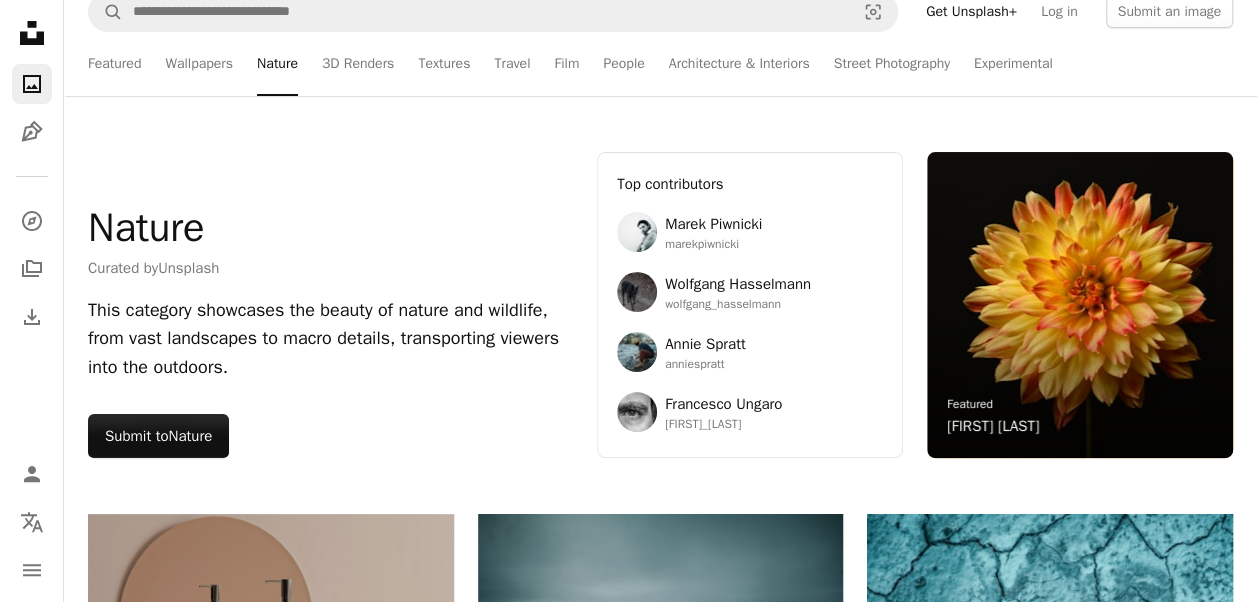 scroll, scrollTop: 0, scrollLeft: 0, axis: both 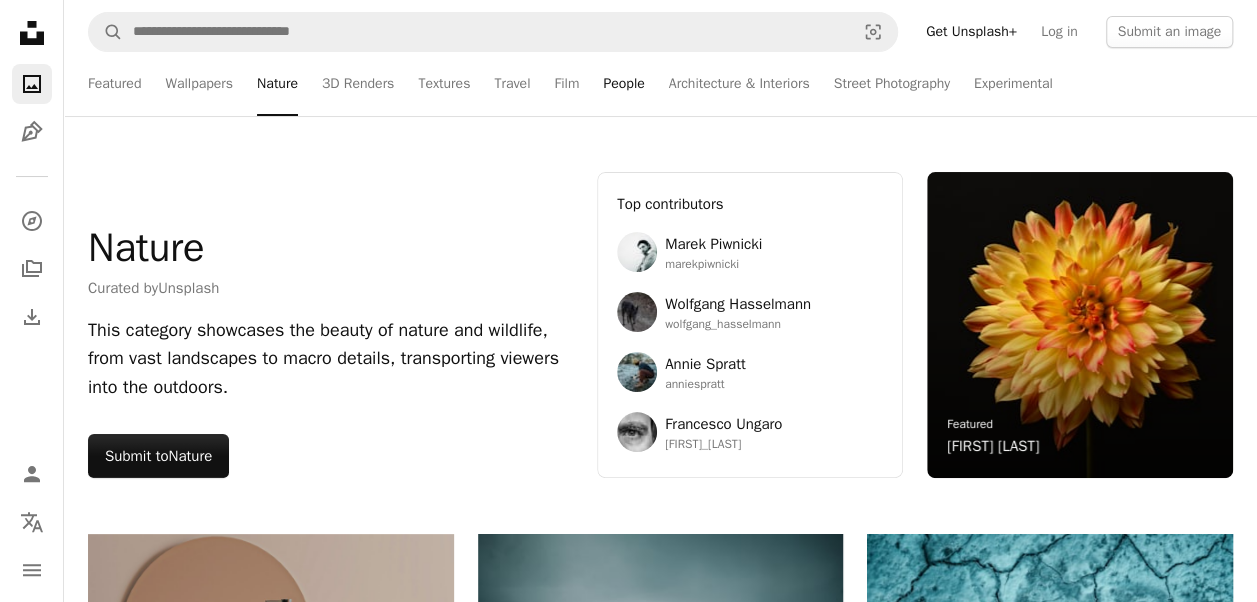 click on "People" at bounding box center (623, 84) 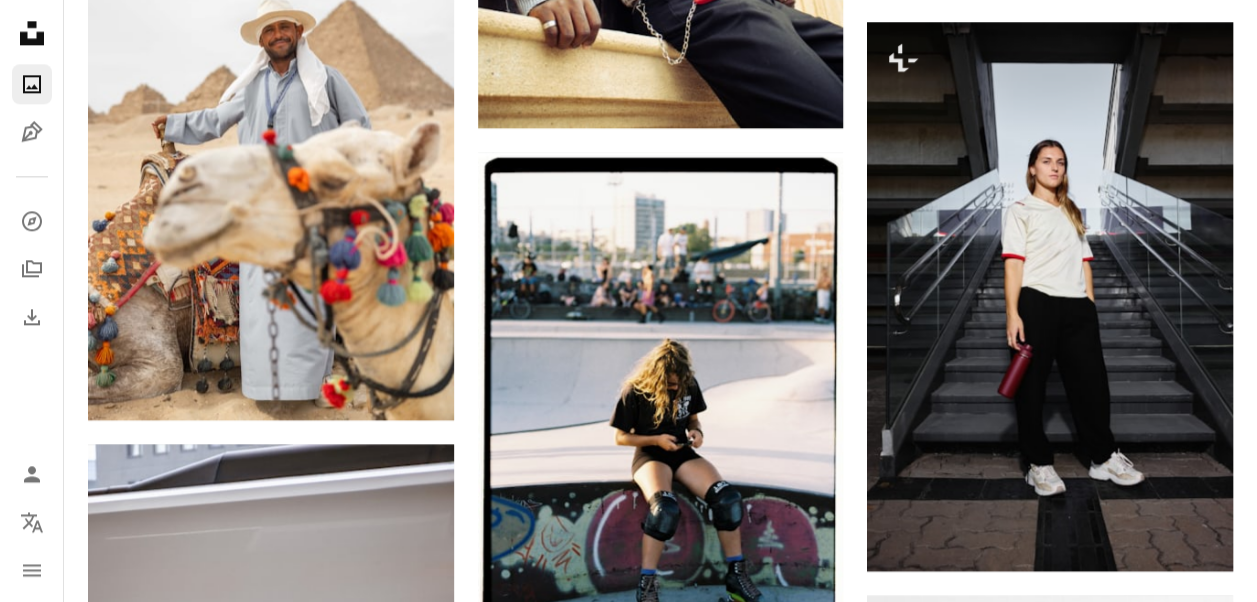 scroll, scrollTop: 12576, scrollLeft: 0, axis: vertical 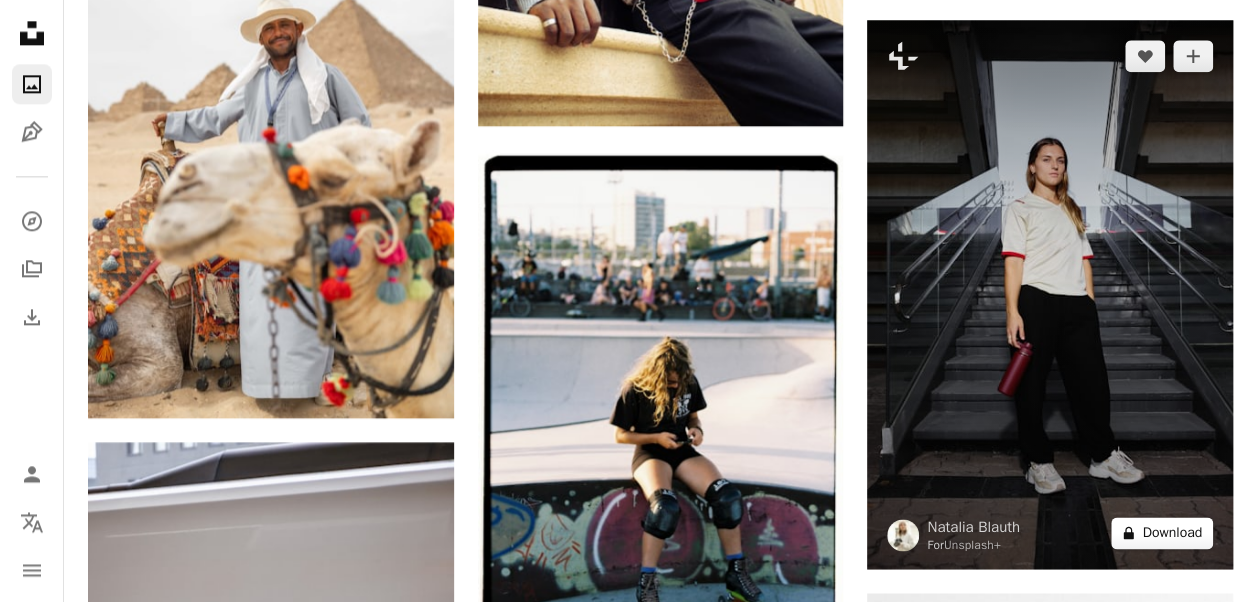 click on "A lock   Download" at bounding box center (1162, 533) 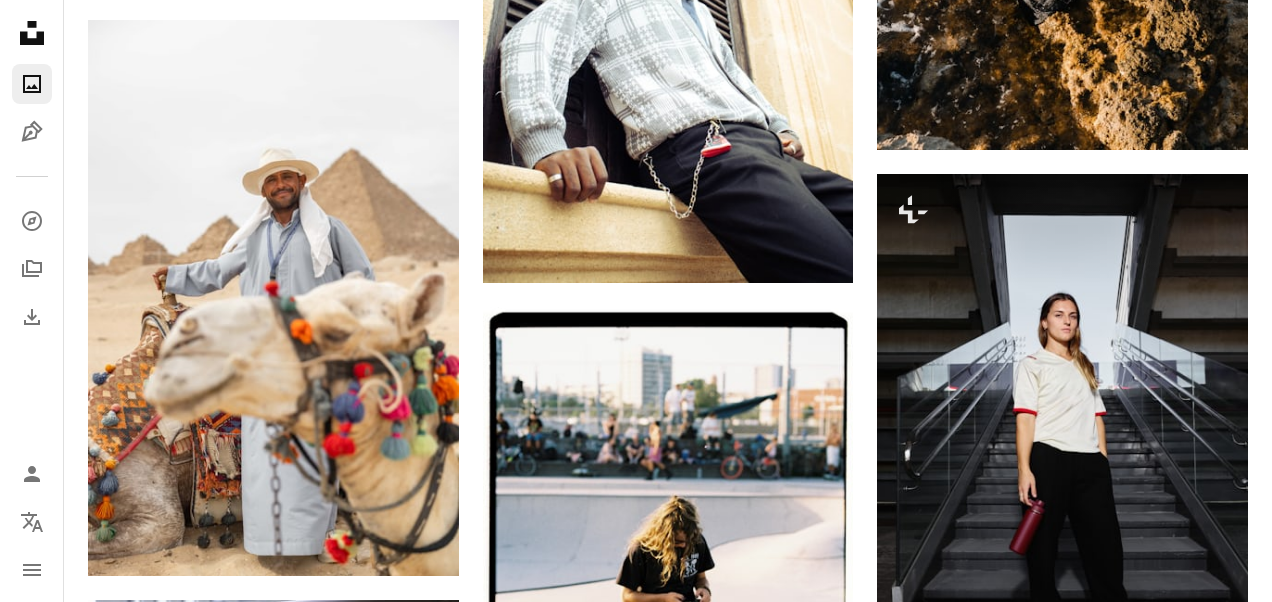 click on "An X shape Premium, ready to use images. Get unlimited access. A plus sign Members-only content added monthly A plus sign Unlimited royalty-free downloads A plus sign Illustrations  New A plus sign Enhanced legal protections yearly 66%  off monthly $12   $4 USD per month * Get  Unsplash+ * When paid annually, billed upfront  $48 Taxes where applicable. Renews automatically. Cancel anytime." at bounding box center (636, 4309) 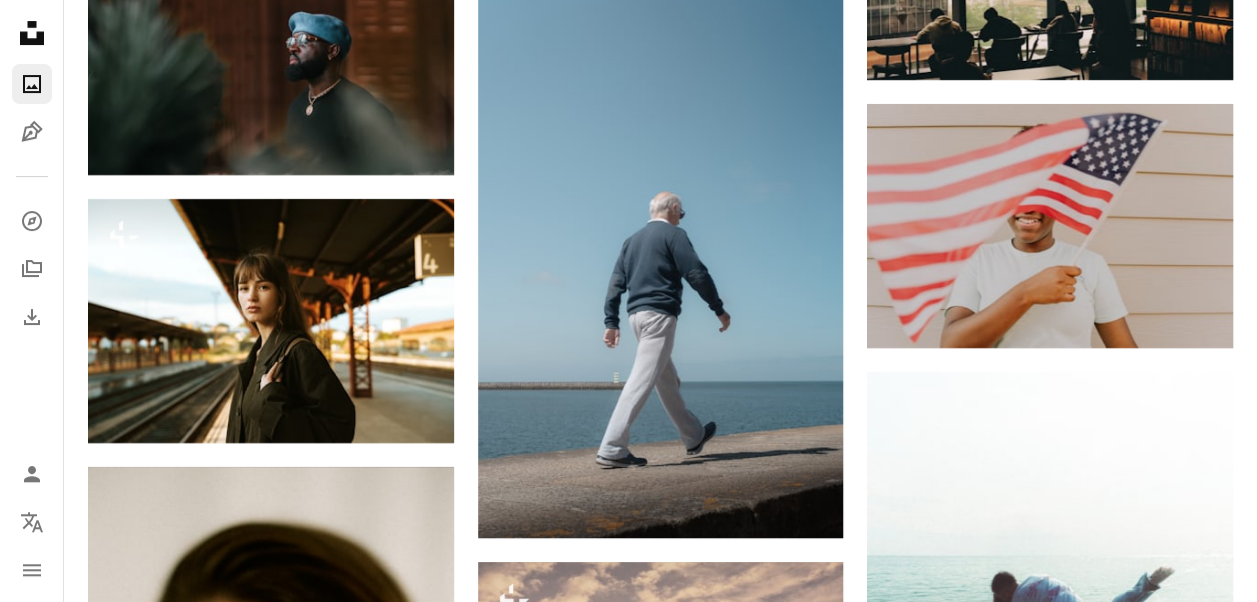 scroll, scrollTop: 15368, scrollLeft: 0, axis: vertical 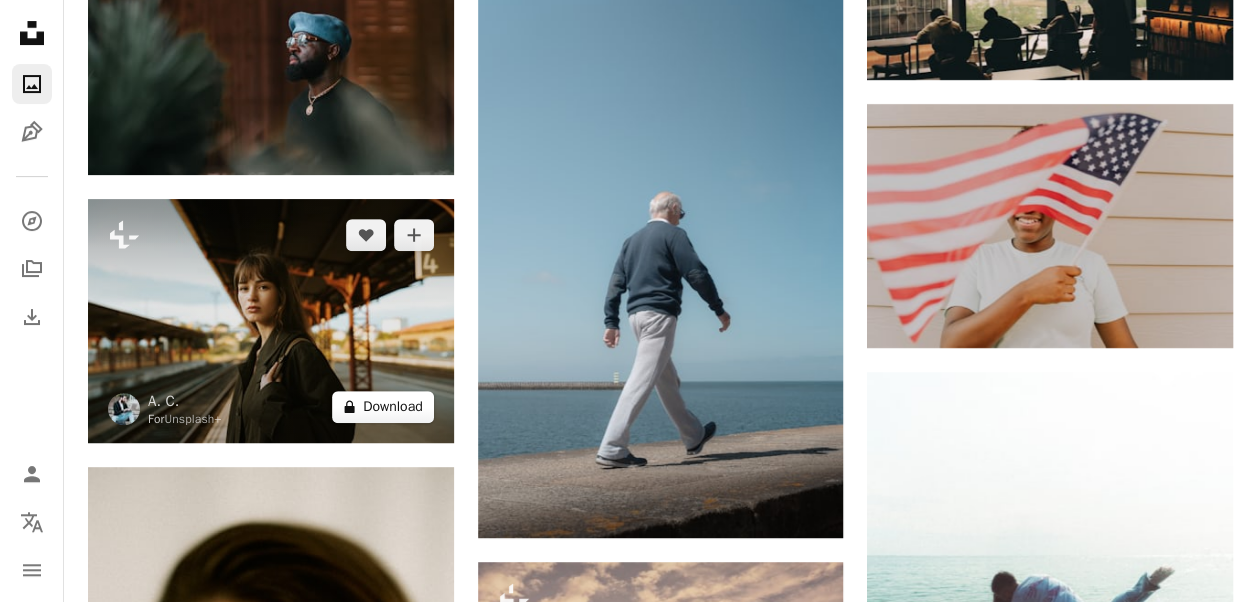 click on "A lock   Download" at bounding box center (383, 407) 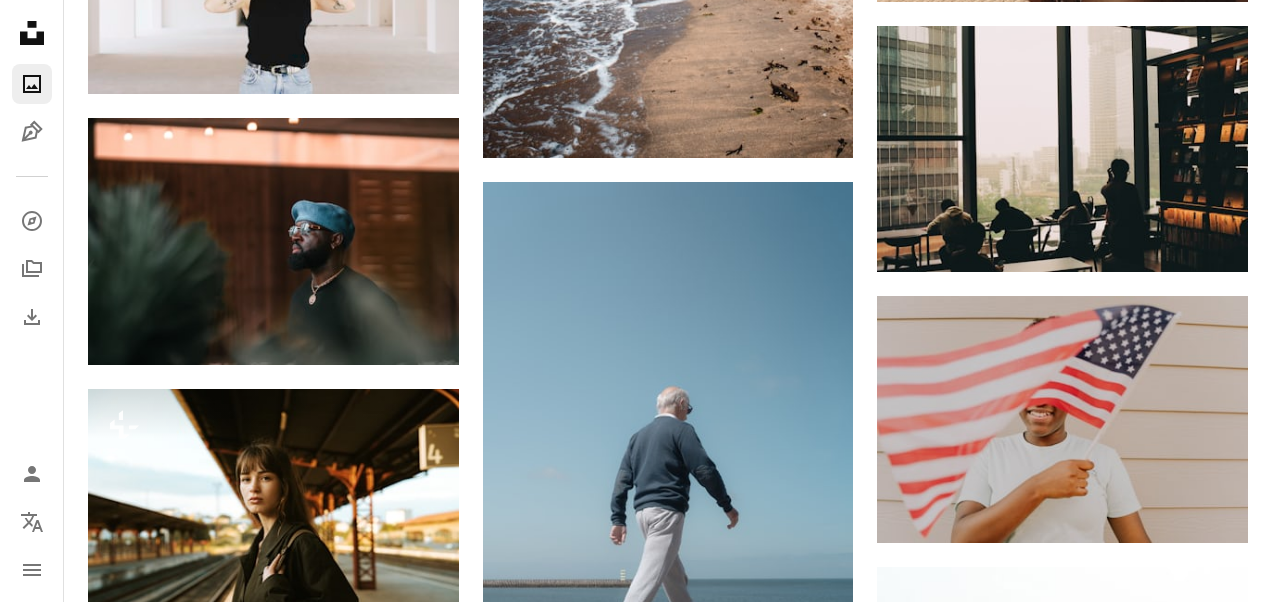 click on "An X shape Premium, ready to use images. Get unlimited access. A plus sign Members-only content added monthly A plus sign Unlimited royalty-free downloads A plus sign Illustrations  New A plus sign Enhanced legal protections yearly 66%  off monthly $12   $4 USD per month * Get  Unsplash+ * When paid annually, billed upfront  $48 Taxes where applicable. Renews automatically. Cancel anytime." at bounding box center [636, 4195] 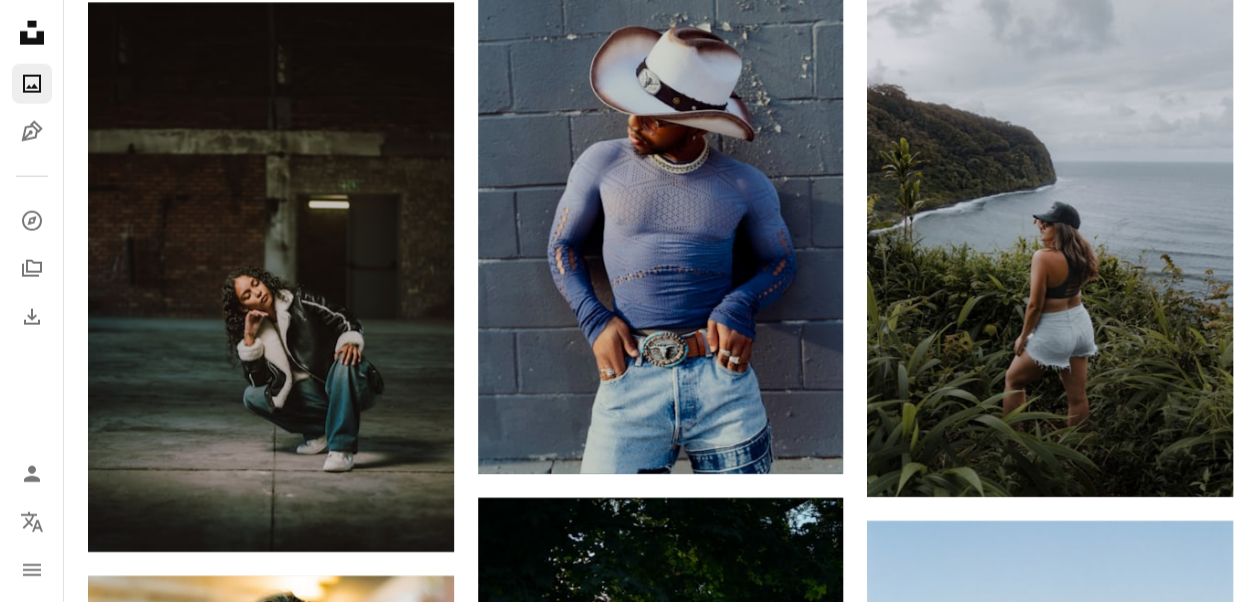 scroll, scrollTop: 2482, scrollLeft: 0, axis: vertical 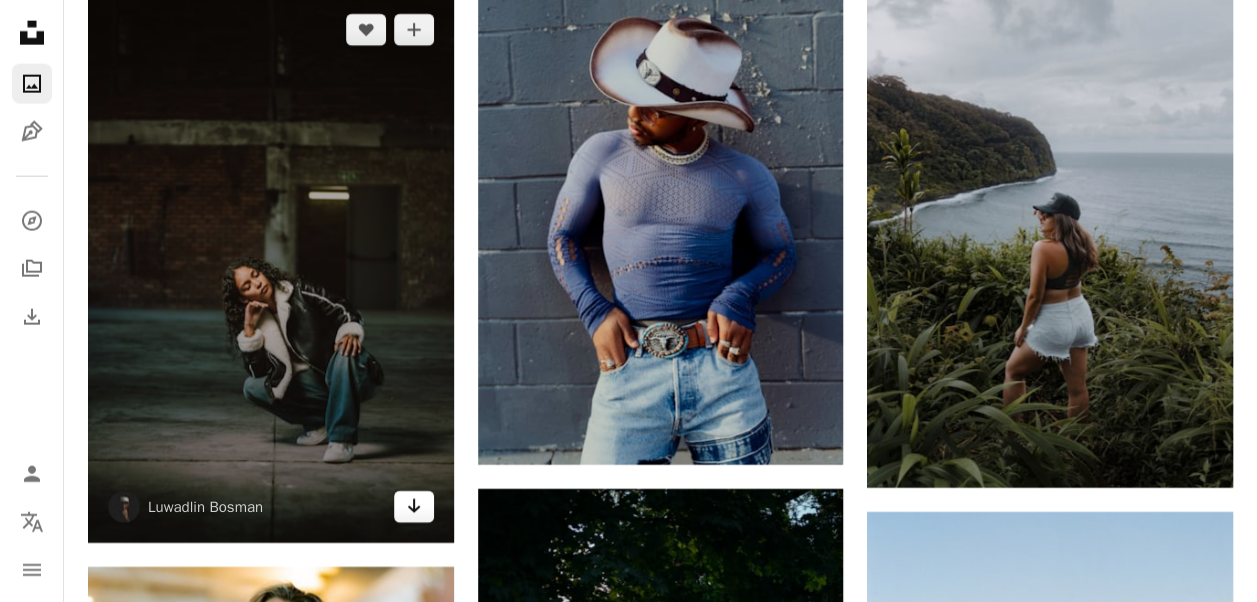click on "Arrow pointing down" 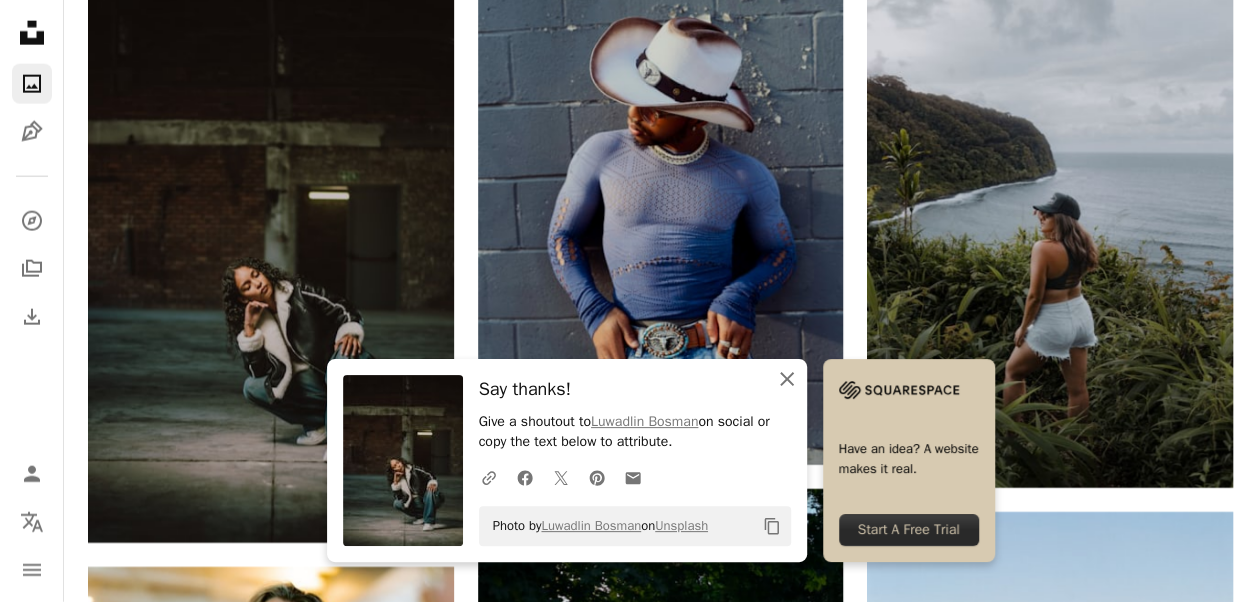 click on "An X shape" 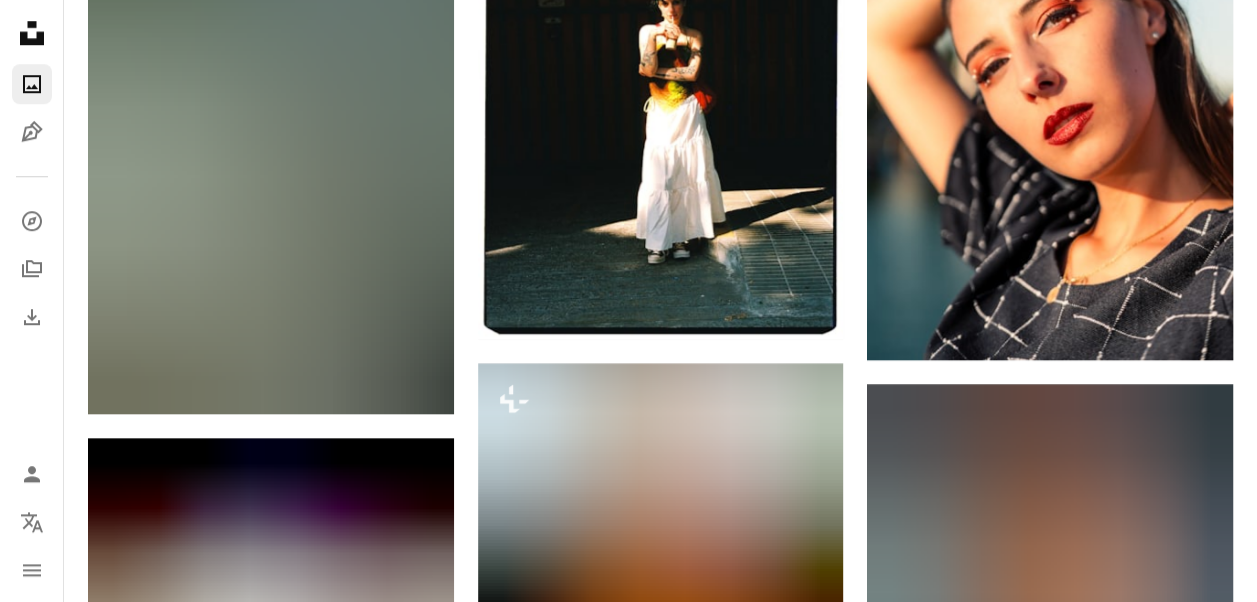 scroll, scrollTop: 4591, scrollLeft: 0, axis: vertical 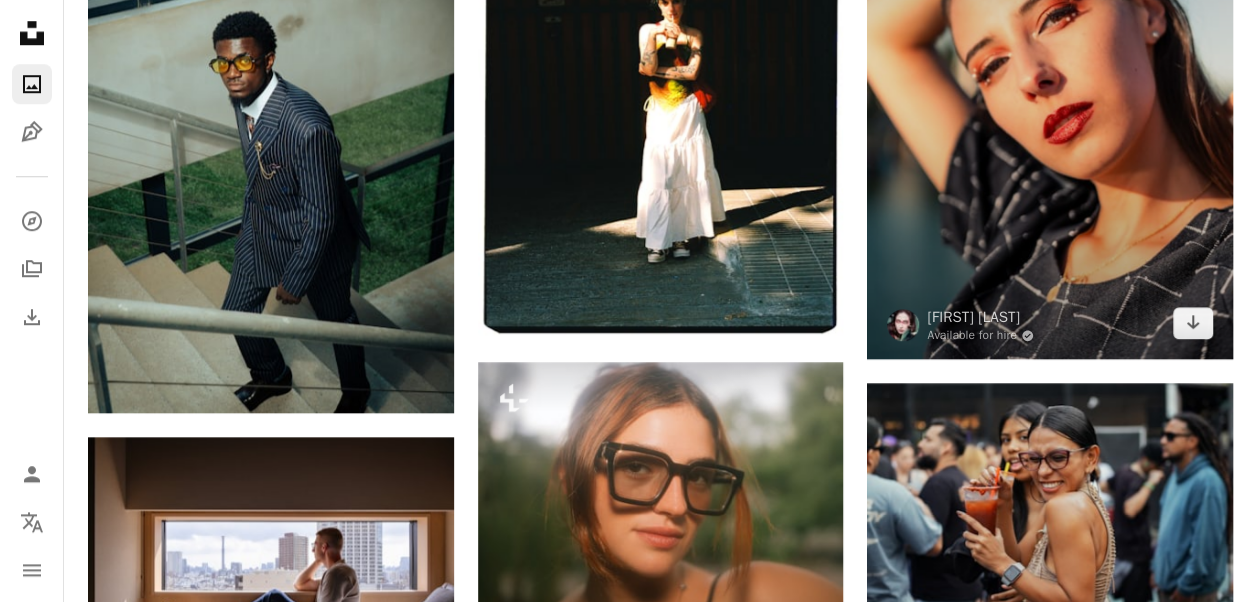 click at bounding box center (1050, 85) 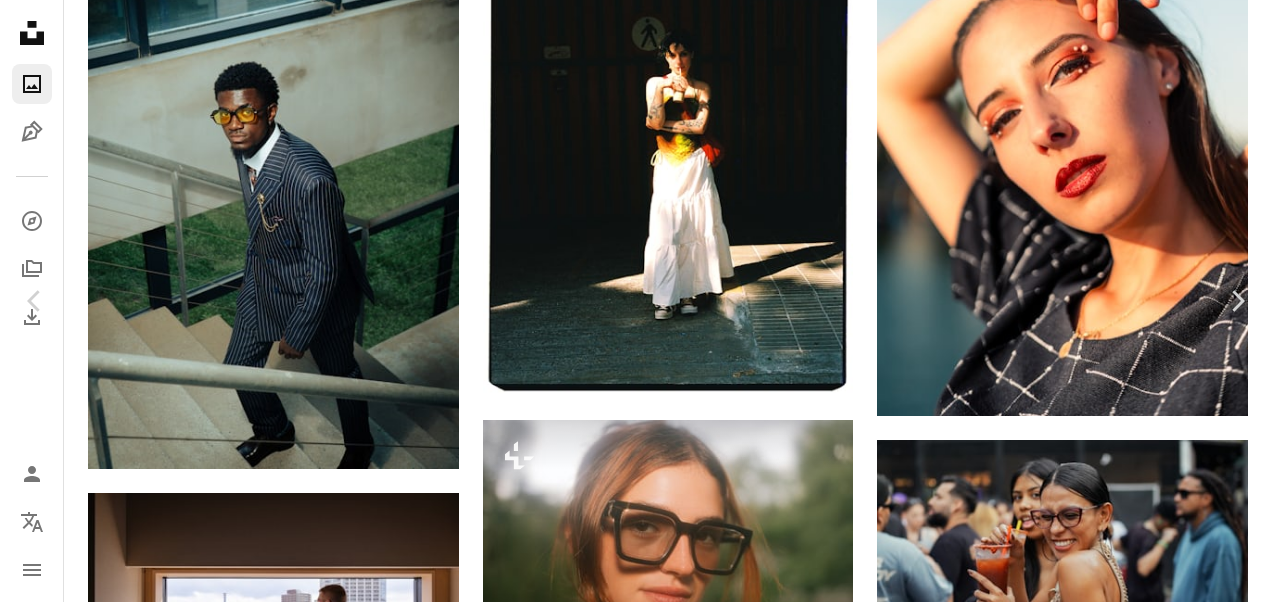 click on "Download free" at bounding box center [1073, 22221] 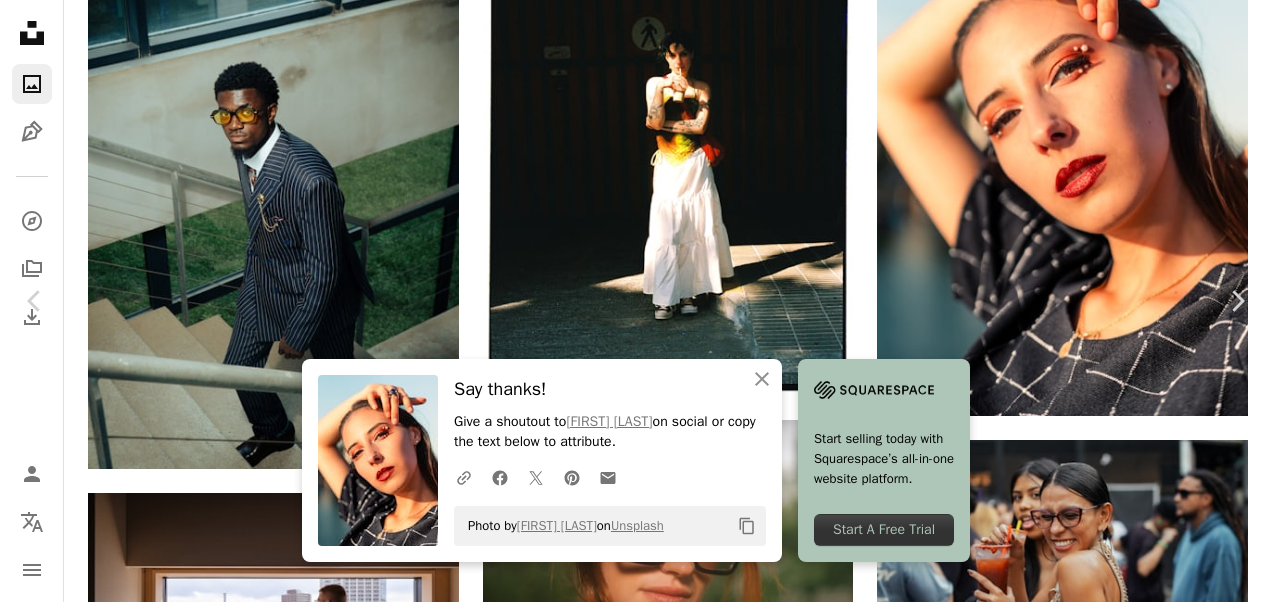 click on "An X shape Chevron left Chevron right An X shape Close Say thanks! Give a shoutout to  [FIRST] [LAST]  on social or copy the text below to attribute. A URL sharing icon (chains) Facebook icon X (formerly Twitter) icon Pinterest icon An envelope Photo by  [FIRST] [LAST]  on  Unsplash
Copy content Start selling today with Squarespace’s all-in-one website platform. Start A Free Trial [FIRST] [LAST] Available for hire A checkmark inside of a circle A heart A plus sign Edit image   Plus sign for Unsplash+ Download free Chevron down Zoom in Views 25,324 Downloads 336 Featured in People A forward-right arrow Share Info icon Info More Actions Calendar outlined Published  2 weeks ago Camera SONY, ILCE-7M4 Safety Free to use under the  Unsplash License portrait people woman human photo face female adult photography happy jewelry hand smile accessory necklace head finger accessories neck Free pictures Browse premium related images on iStock  |  Save 20% with code UNSPLASH20 View more on iStock  ↗ Related images" at bounding box center [636, 22475] 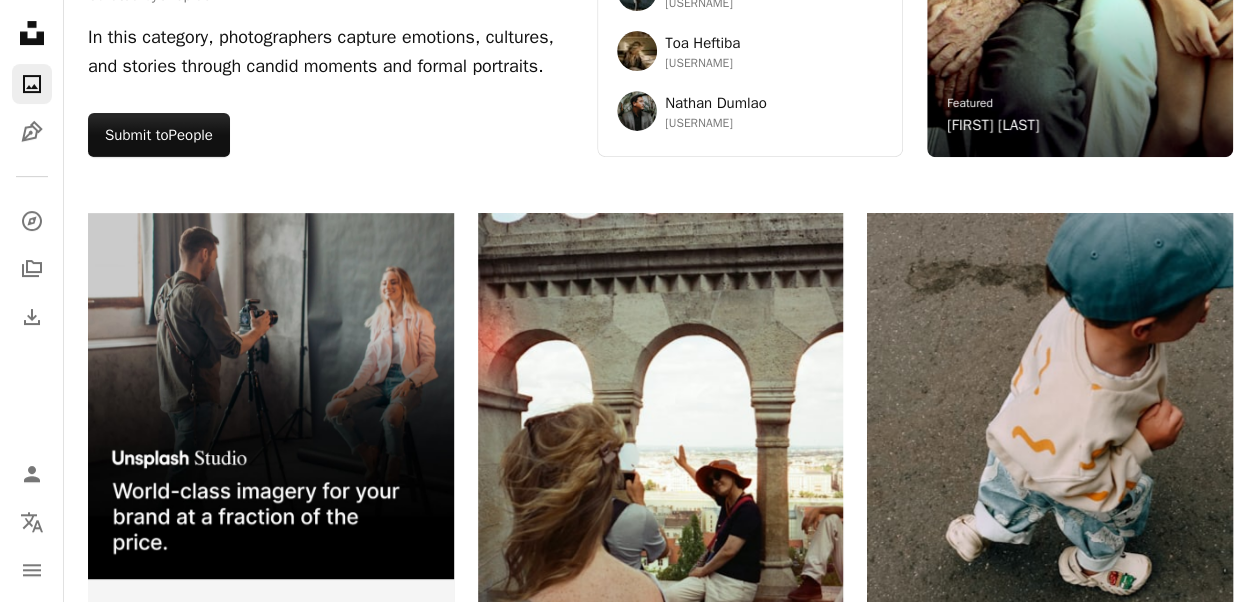 scroll, scrollTop: 0, scrollLeft: 0, axis: both 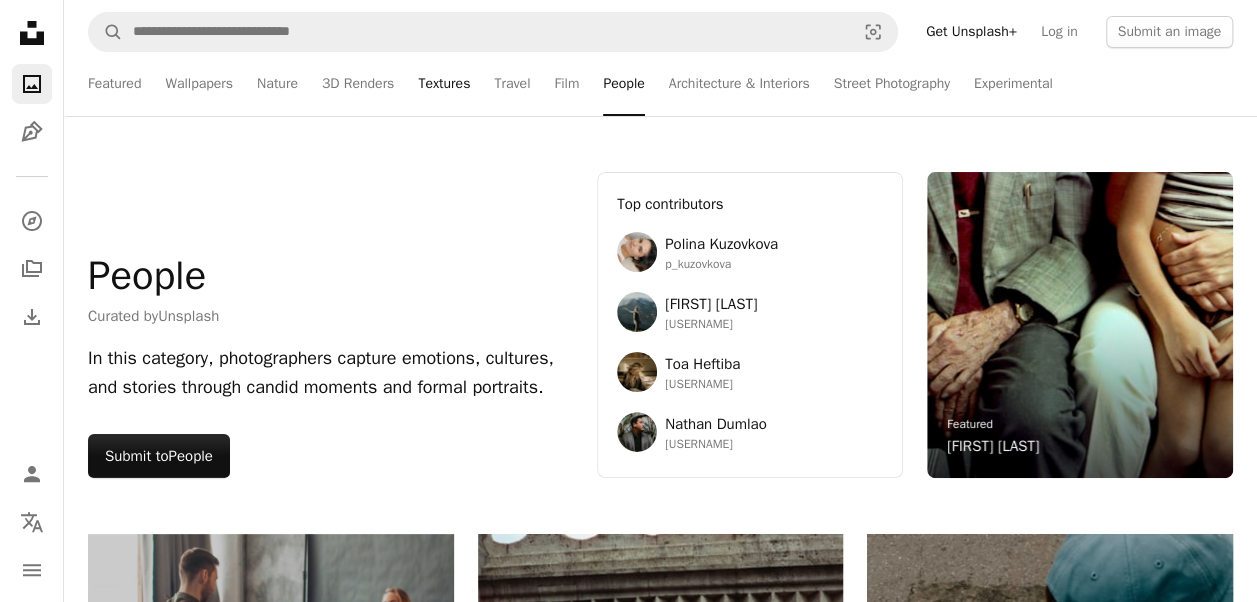 click on "Textures" at bounding box center [444, 84] 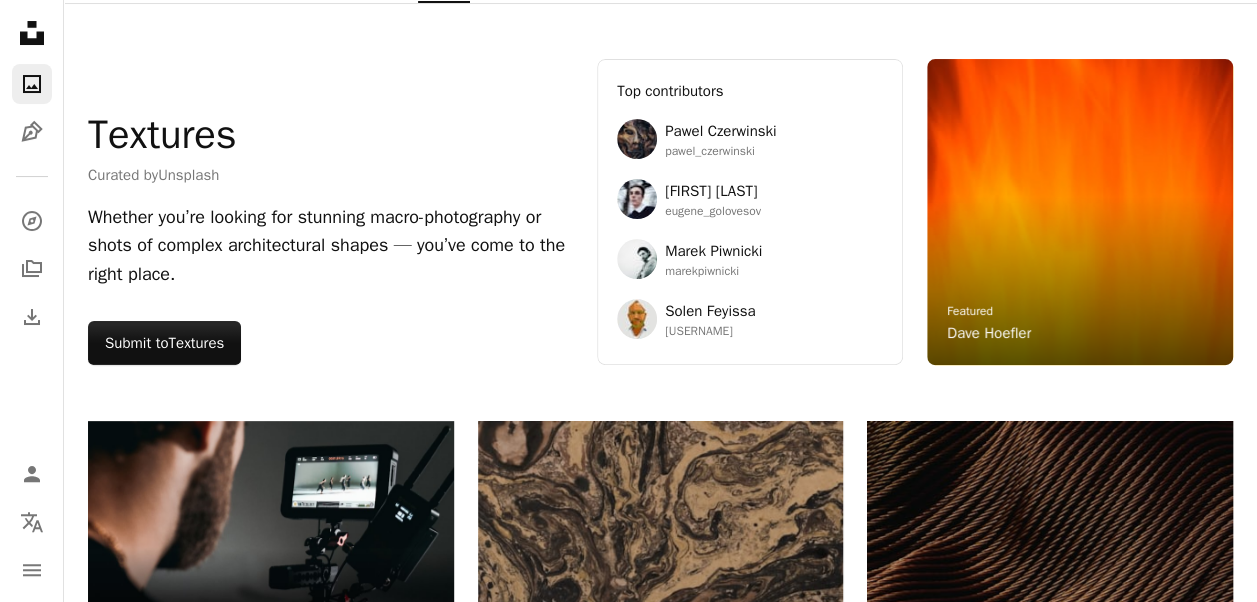 scroll, scrollTop: 0, scrollLeft: 0, axis: both 